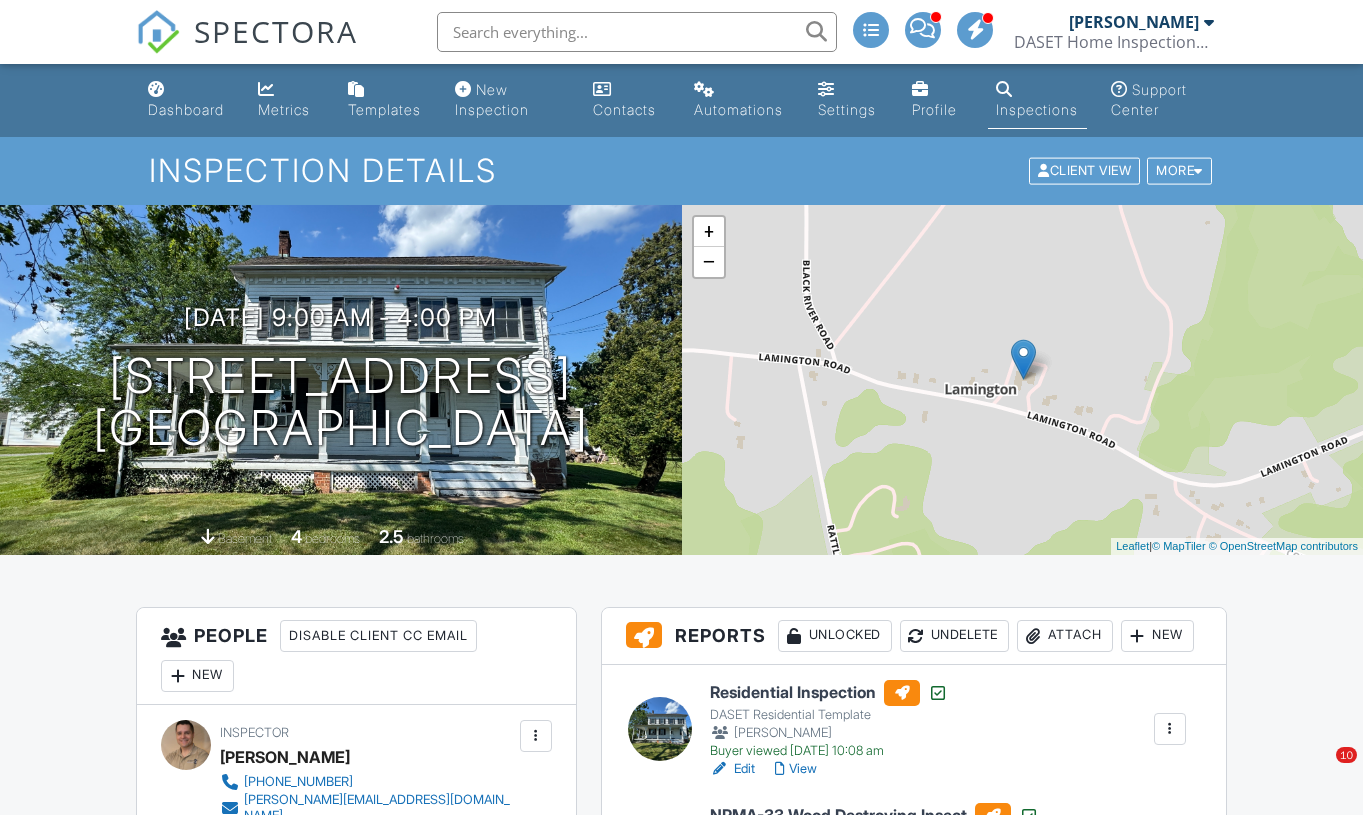scroll, scrollTop: 700, scrollLeft: 0, axis: vertical 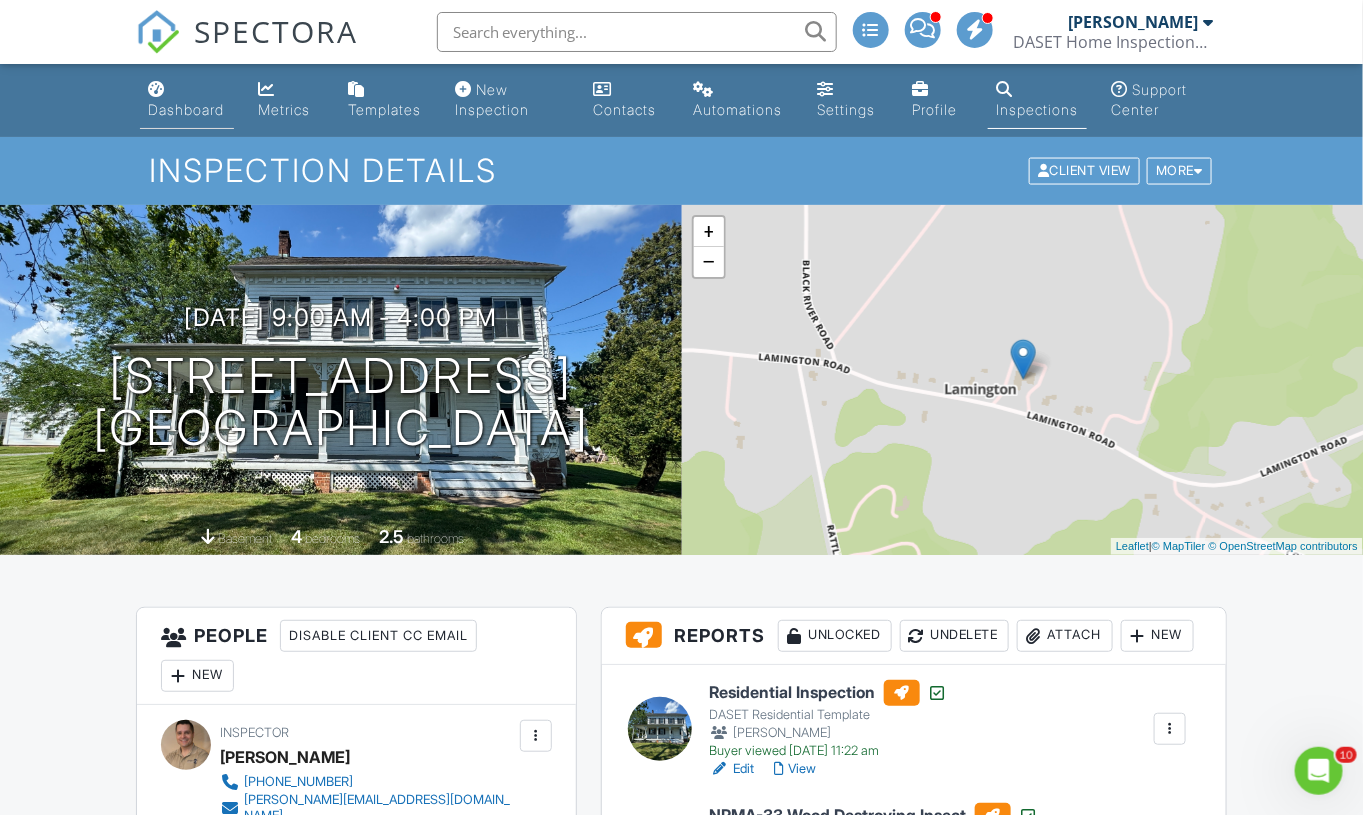 click on "Dashboard" at bounding box center [186, 109] 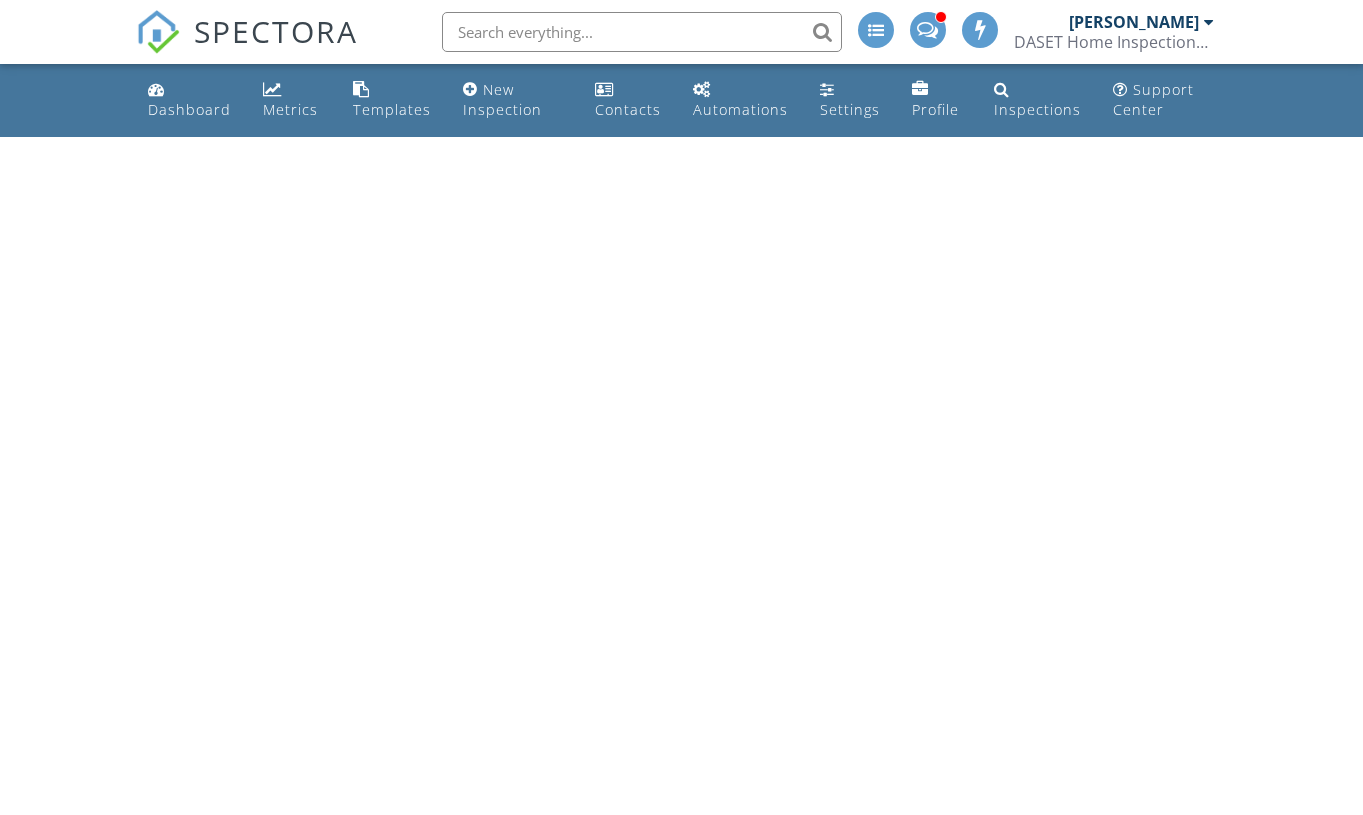 scroll, scrollTop: 0, scrollLeft: 0, axis: both 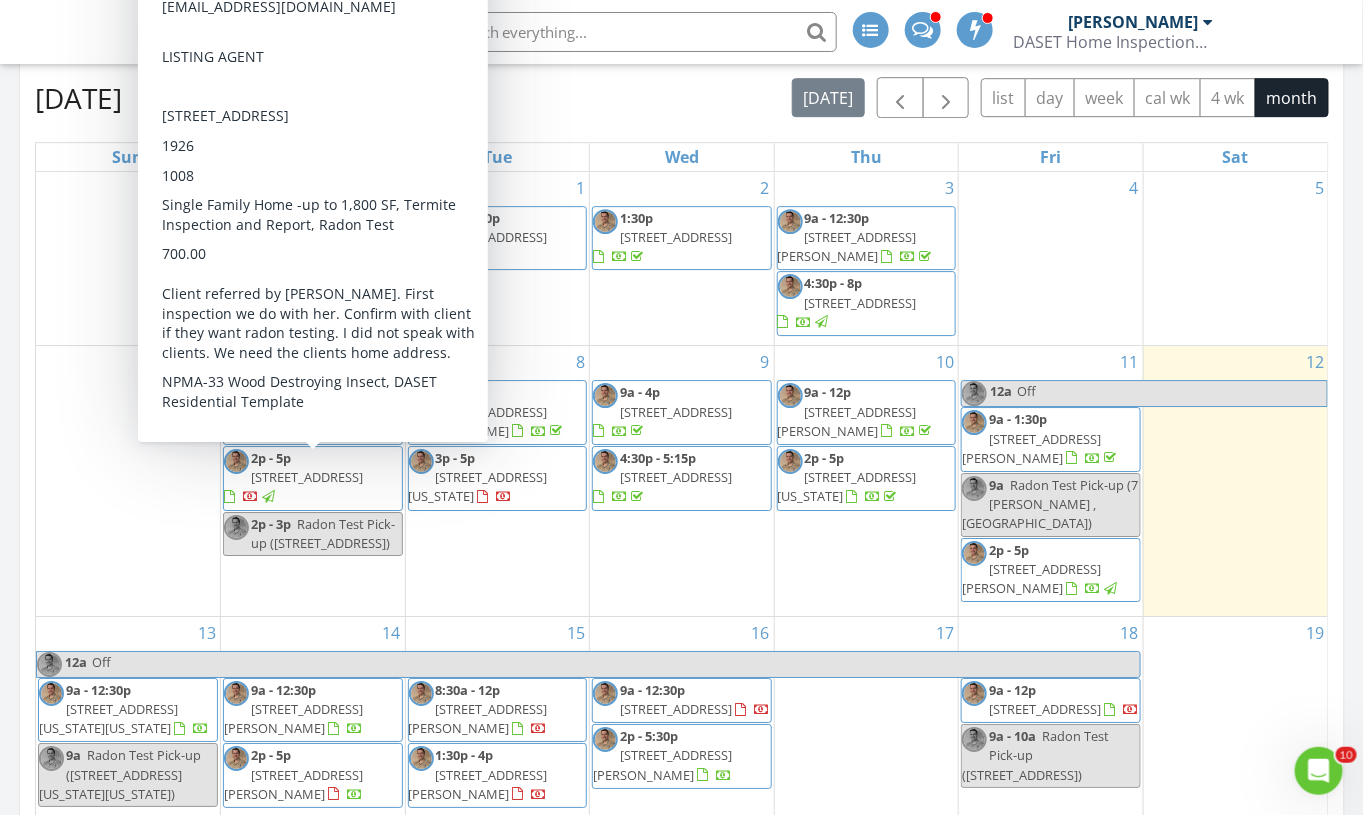 click on "449 Co Rd 579 , Milford 08848" at bounding box center [307, 477] 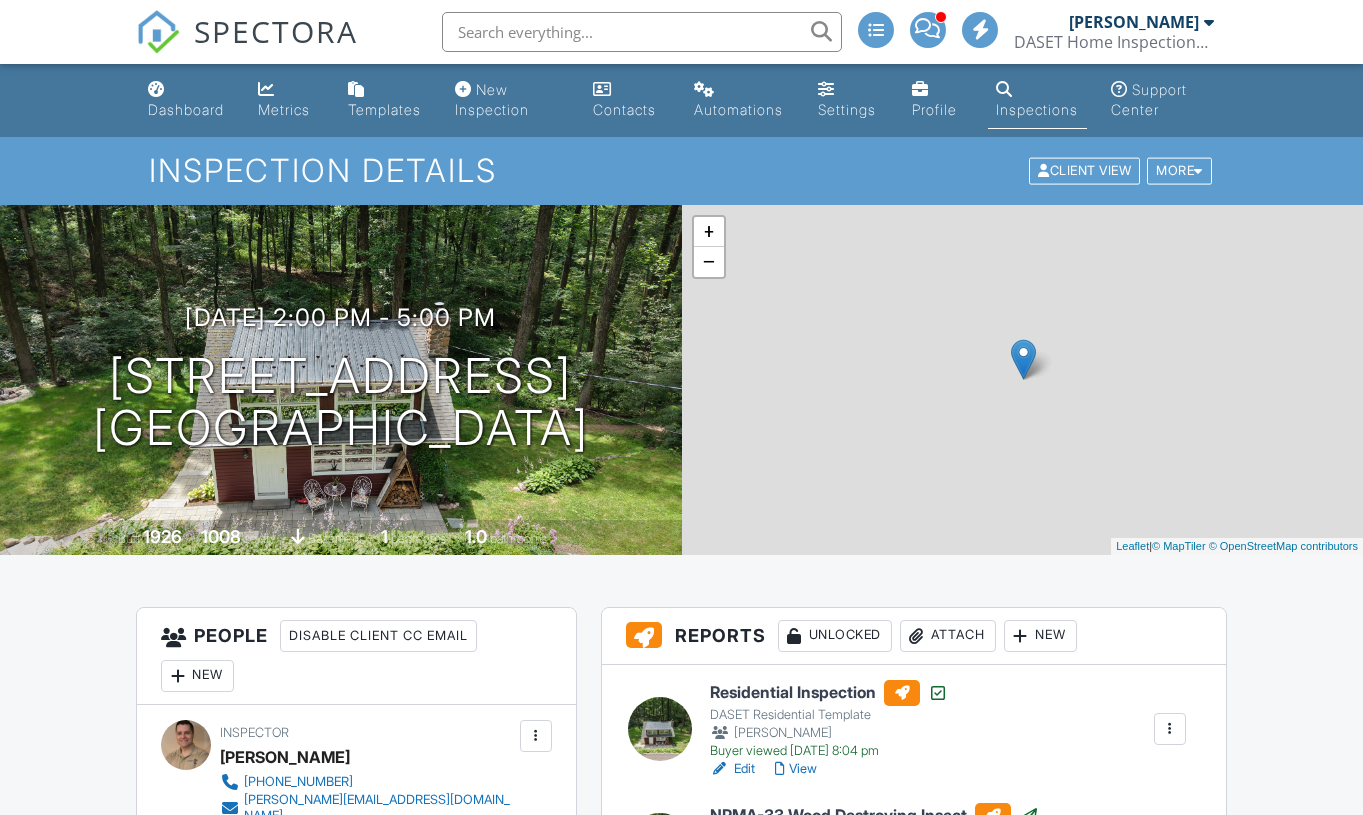 scroll, scrollTop: 0, scrollLeft: 0, axis: both 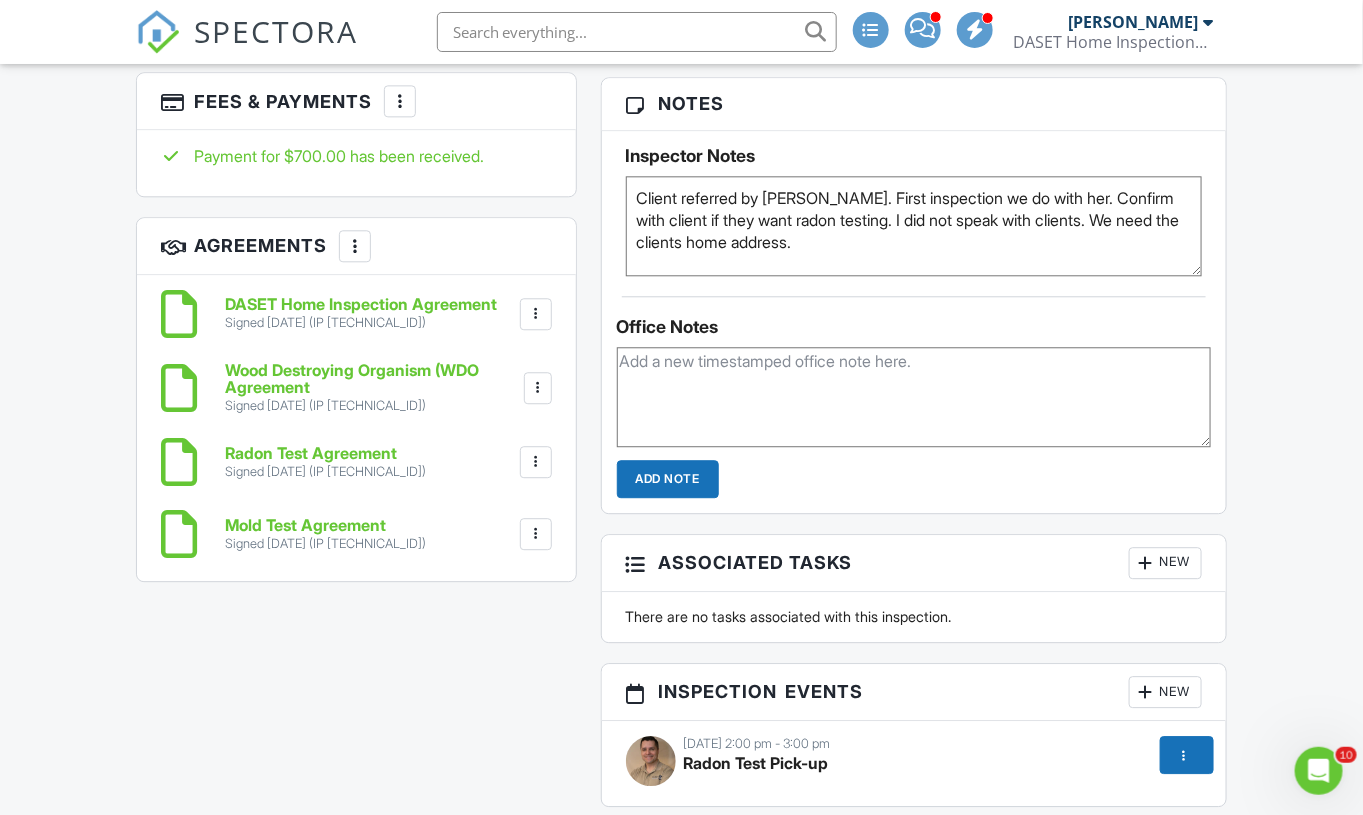 click at bounding box center (536, 534) 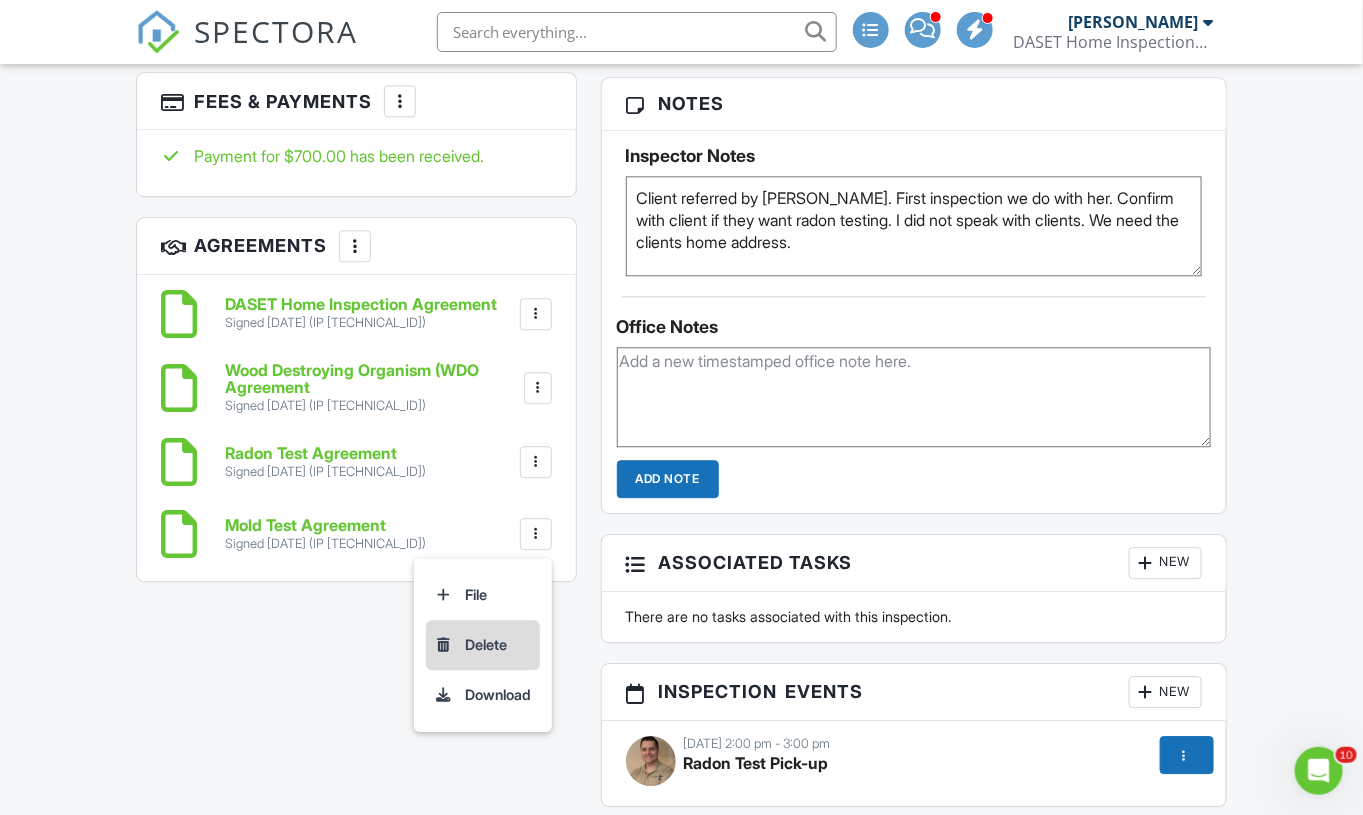 click on "Delete" at bounding box center (483, 645) 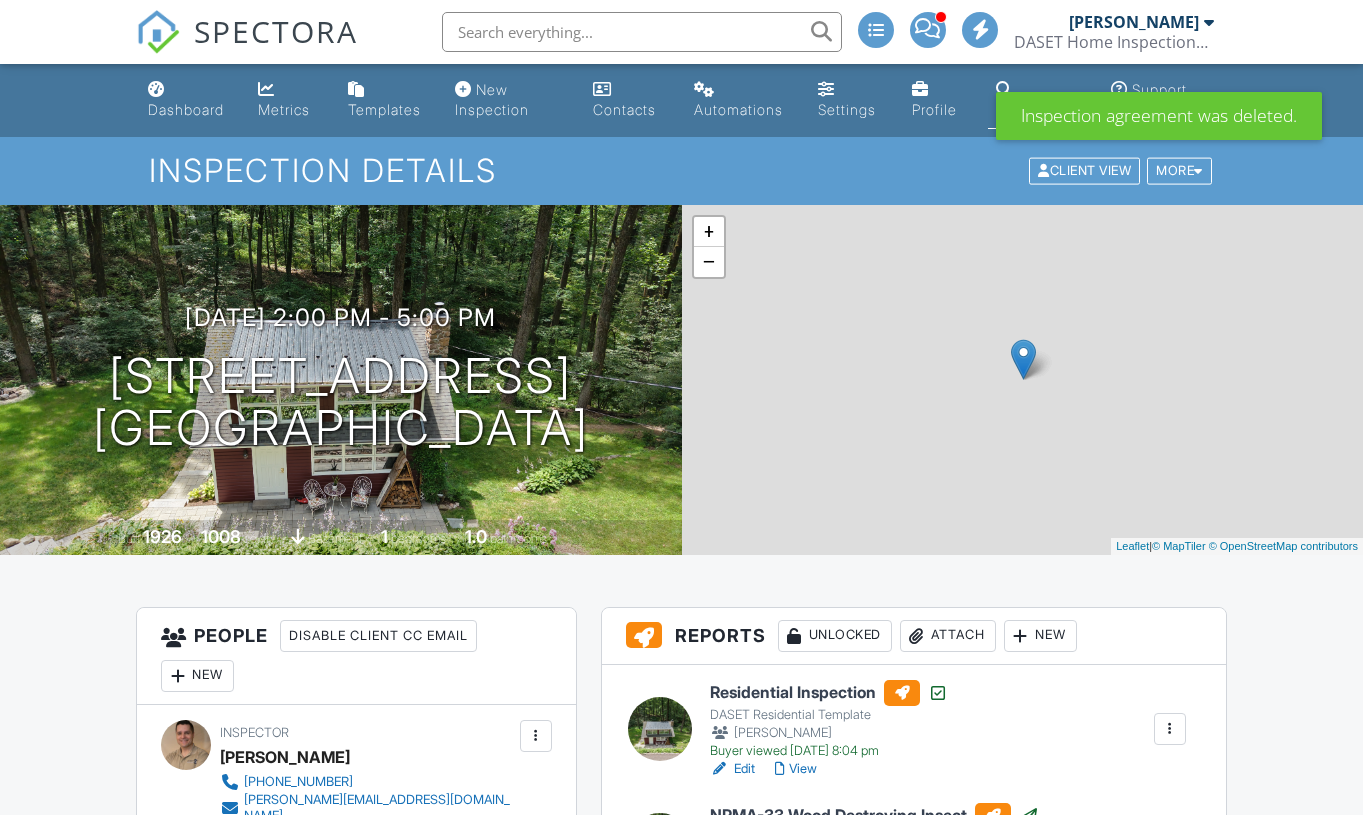 scroll, scrollTop: 0, scrollLeft: 0, axis: both 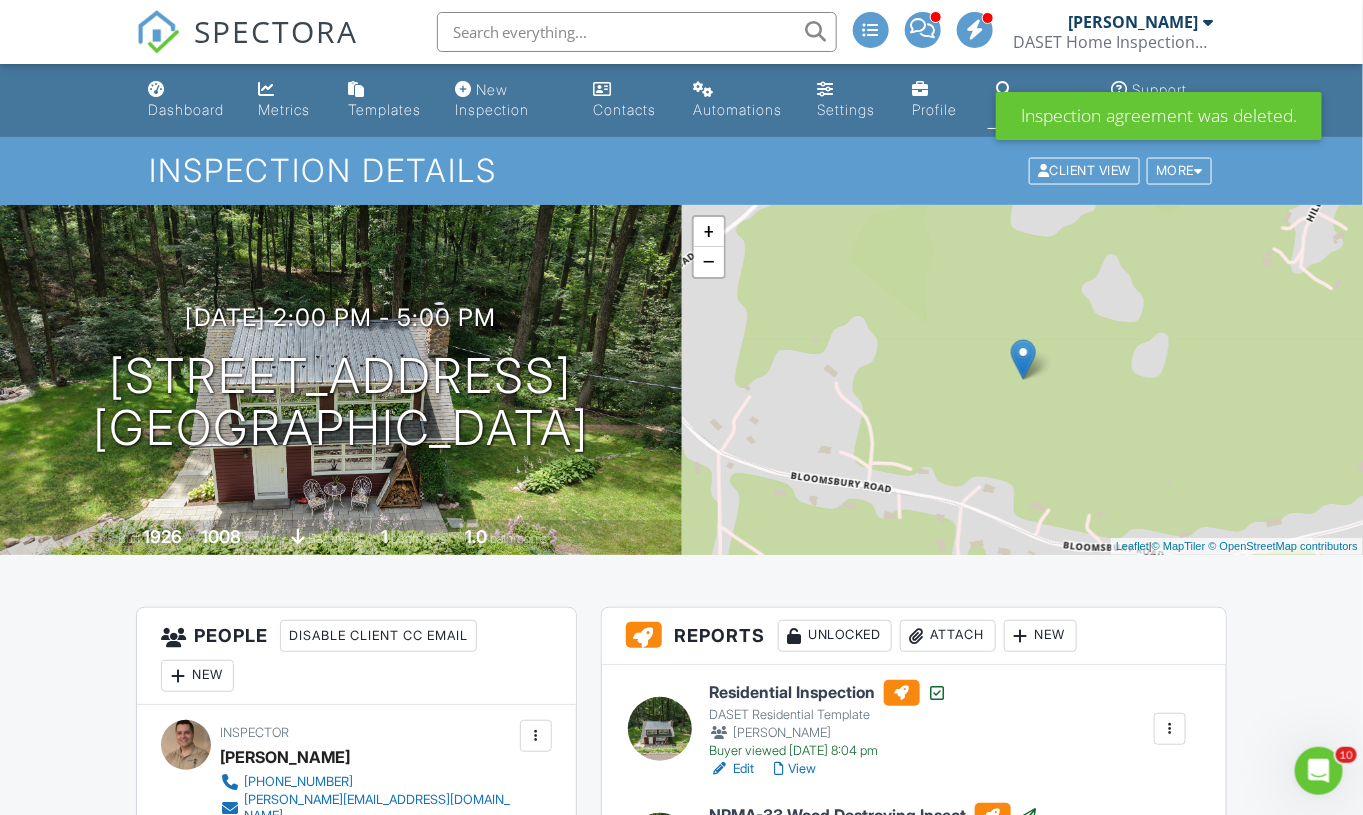 click on "People
Disable Client CC Email
New
Client
Client's Agent
Listing Agent
Add Another Person
Inspector
Daniel Medina
908-914-5804
daniel@dasethome.com
Make Invisible
Mark As Requested
Remove
Update Client
First name
Ngaere
Last name
Durling
Email (required)
njdurling@gmail.com
CC Email
Phone
917-821-0715
Address
City
State
Zip
Tags
Internal notes visible only to the company
Private notes visible only to company admins
Cancel
Save
Confirm client deletion
This will remove the client from this inspection. All email reminders and follow-ups will be removed as well. Note that this is only an option before publishing a report.
Cancel" at bounding box center (356, 1368) 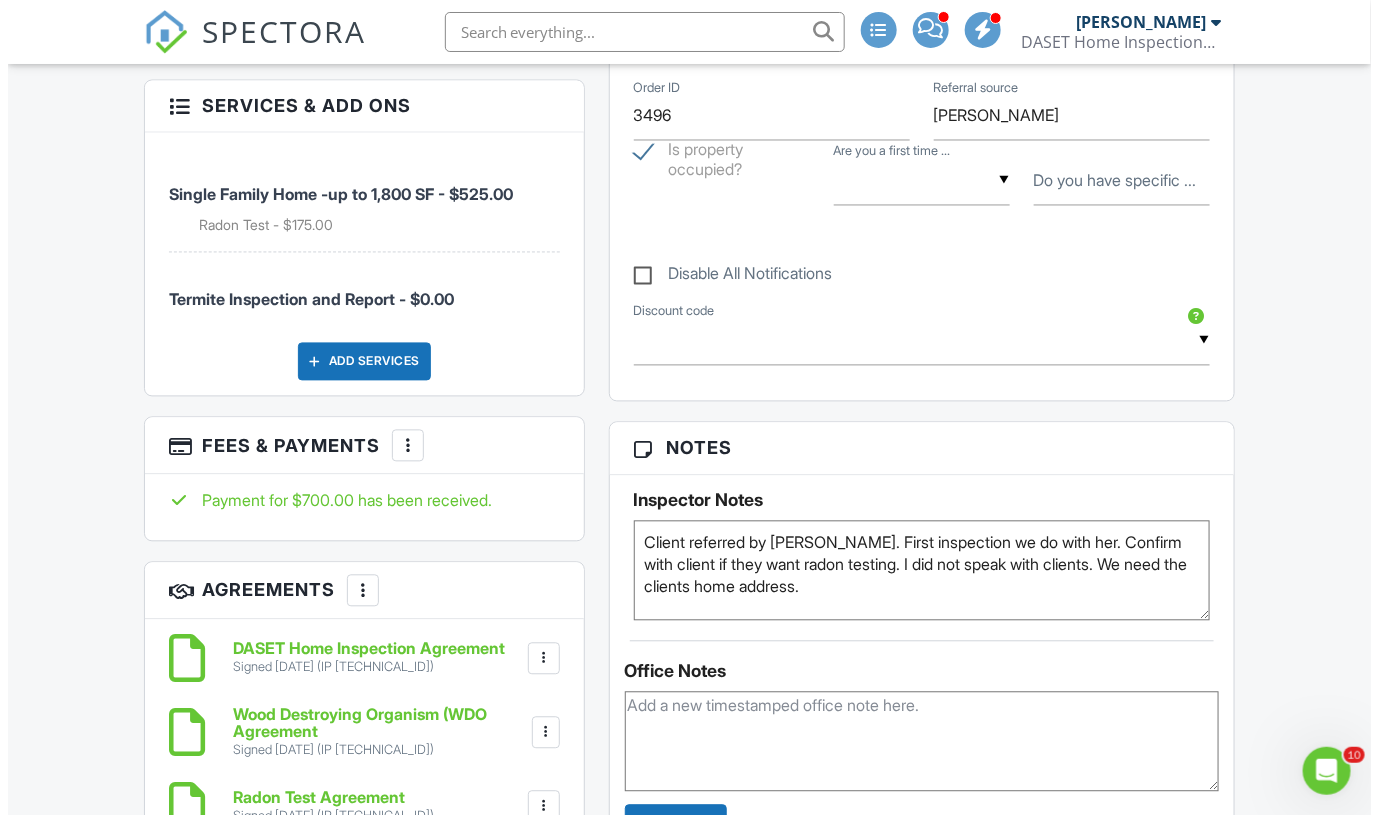 scroll, scrollTop: 1257, scrollLeft: 0, axis: vertical 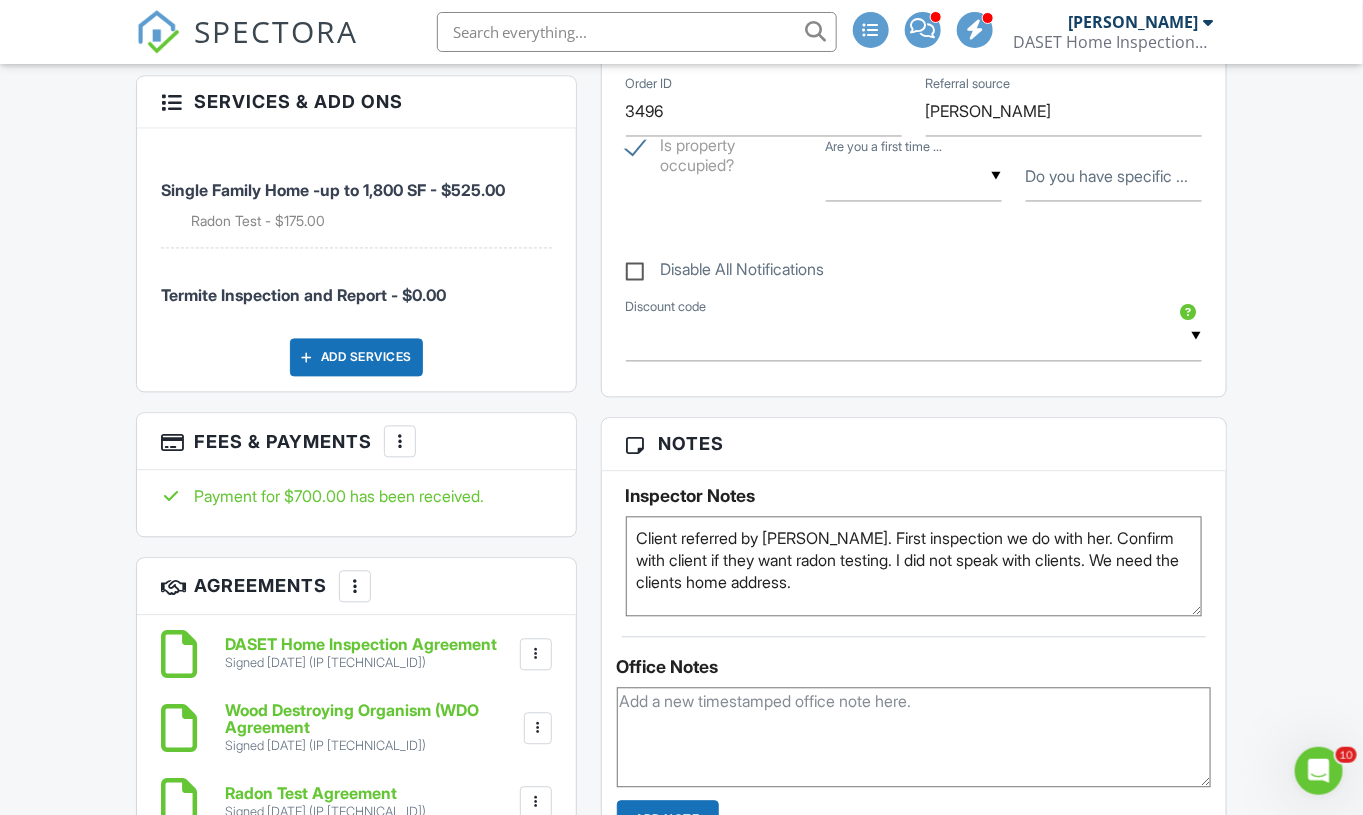 click at bounding box center (400, 442) 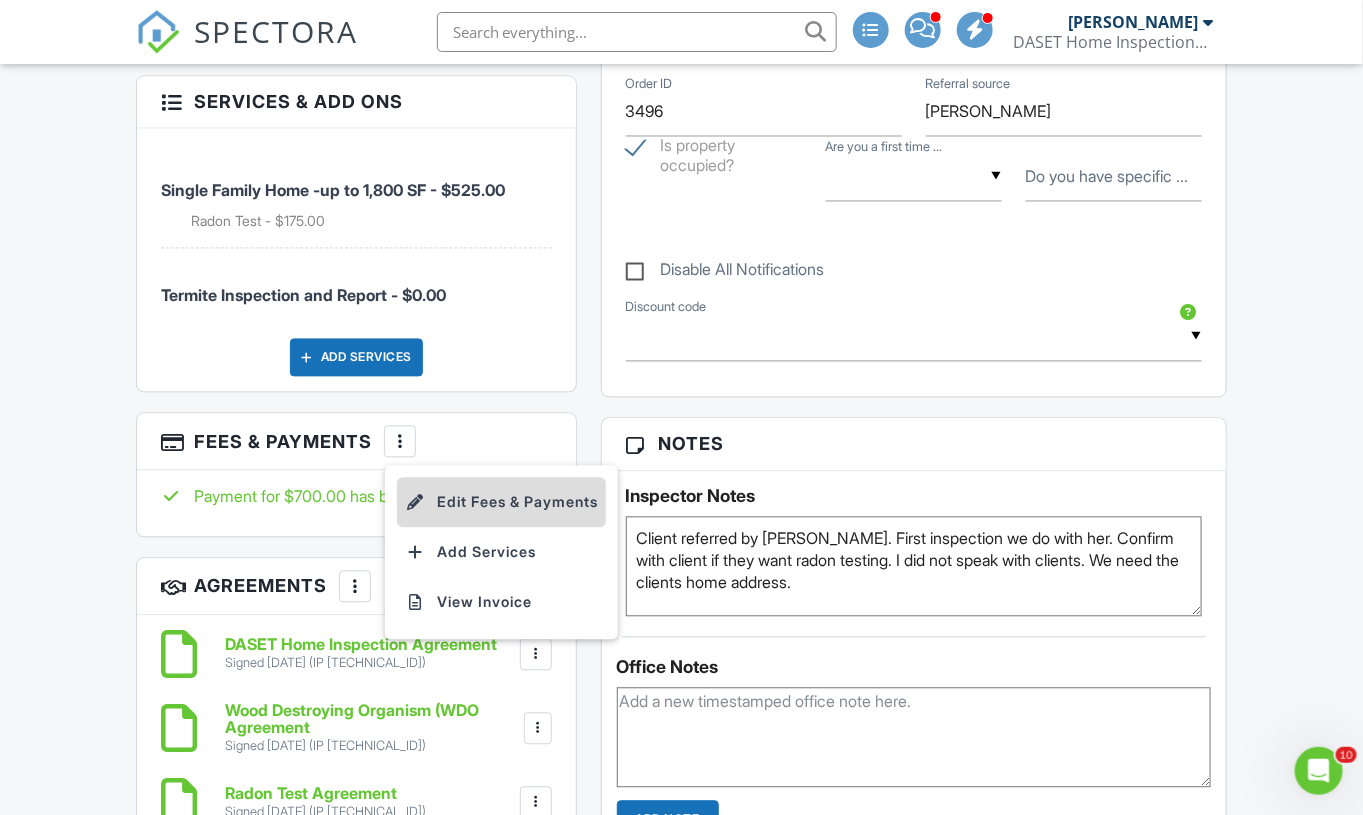 click on "Edit Fees & Payments" at bounding box center (501, 503) 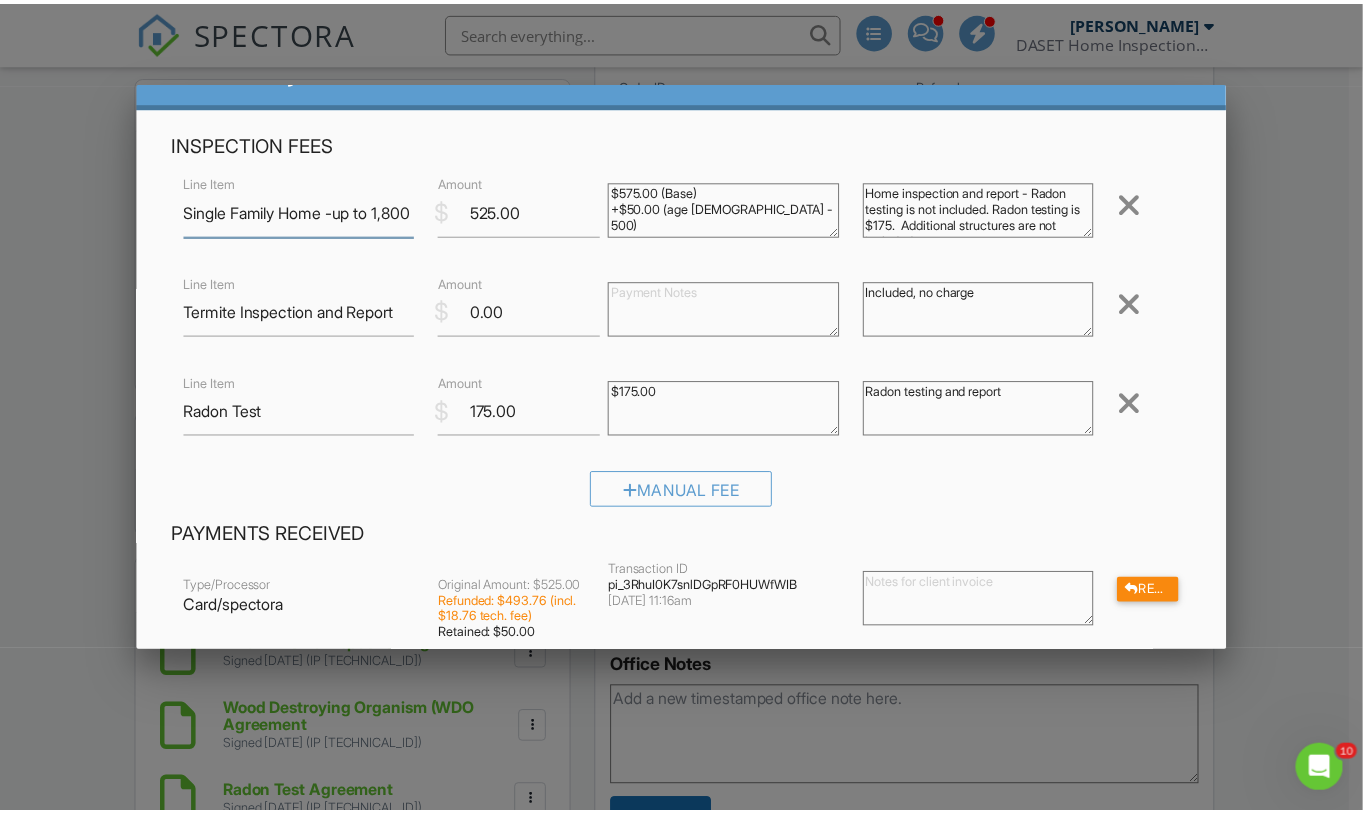 scroll, scrollTop: 0, scrollLeft: 0, axis: both 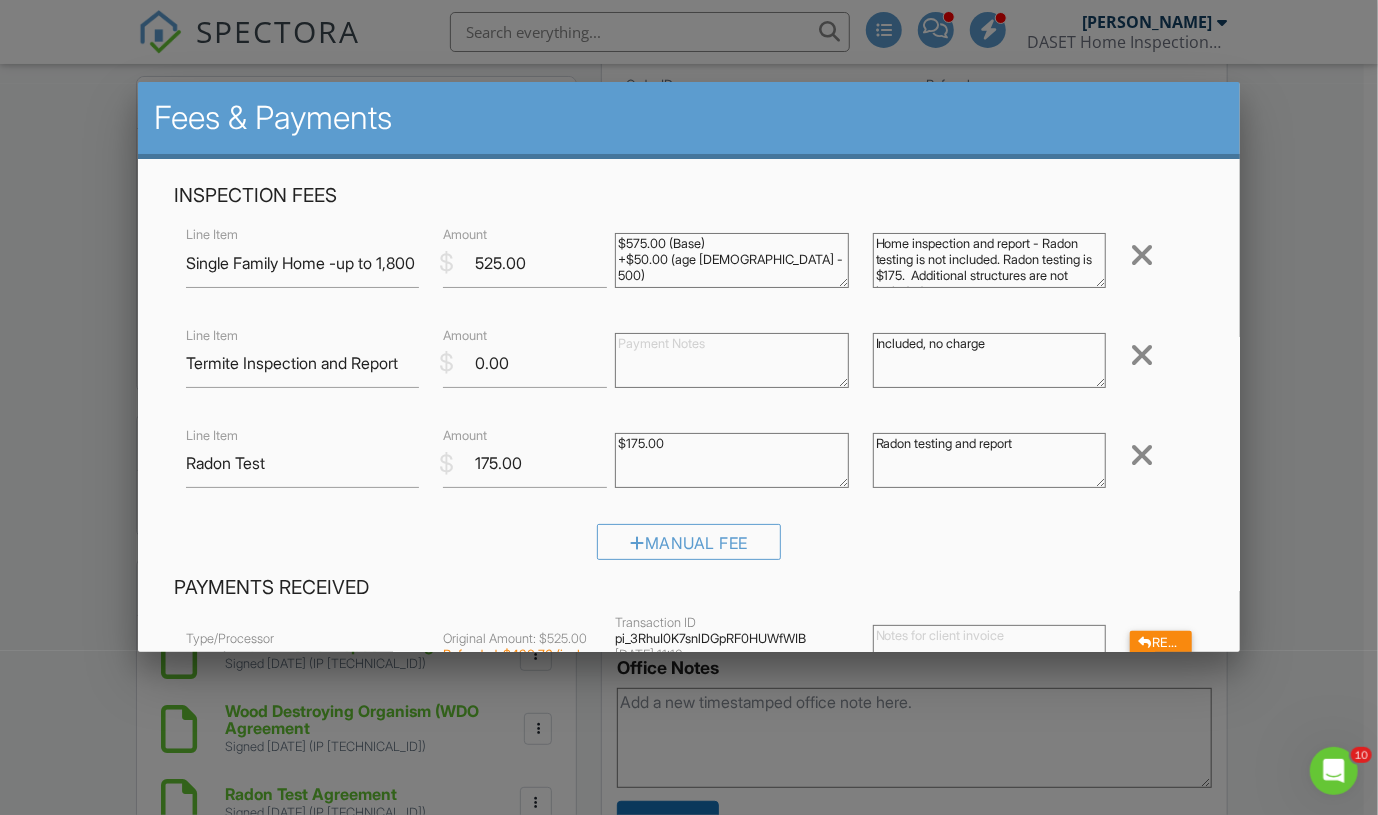 click at bounding box center [689, 409] 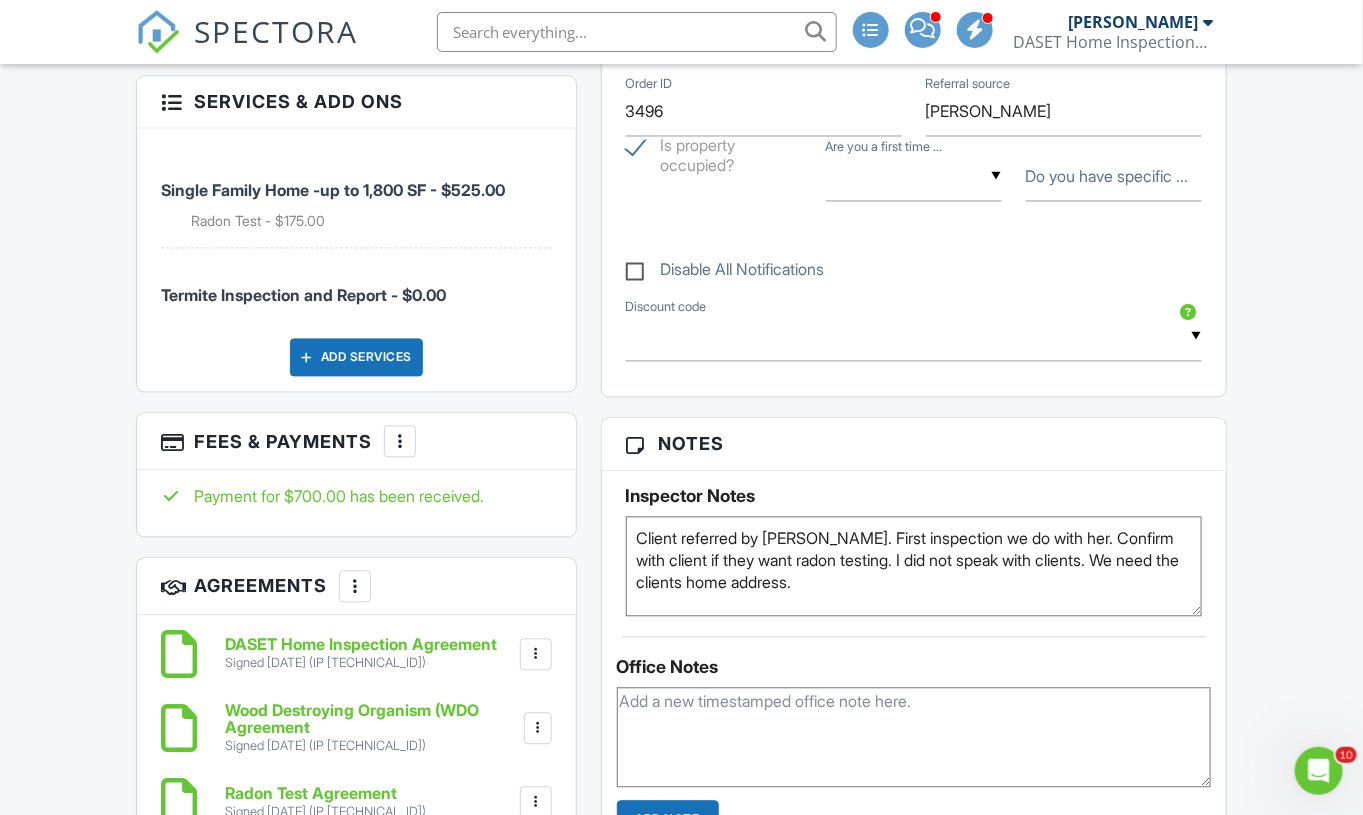 click on "SPECTORA" at bounding box center (276, 31) 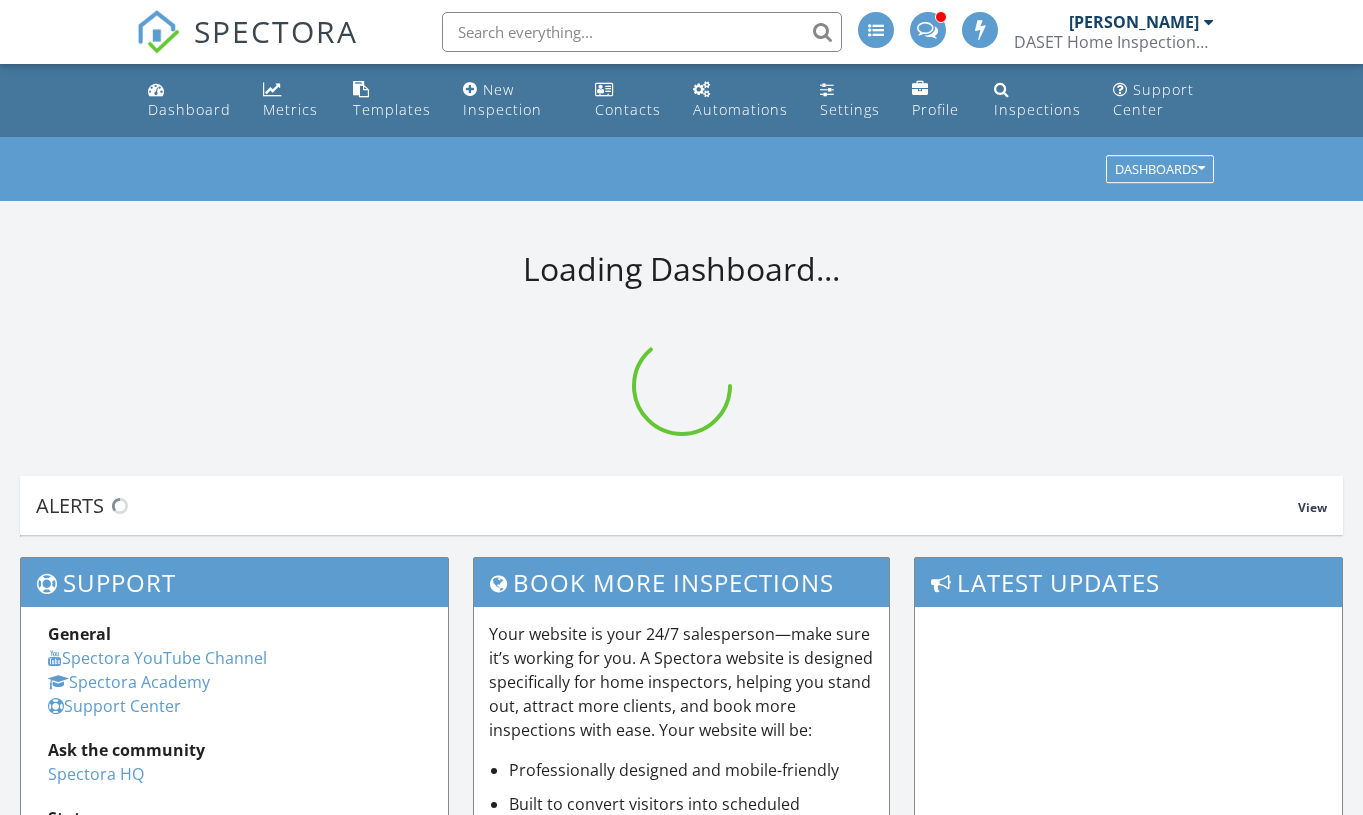 scroll, scrollTop: 0, scrollLeft: 0, axis: both 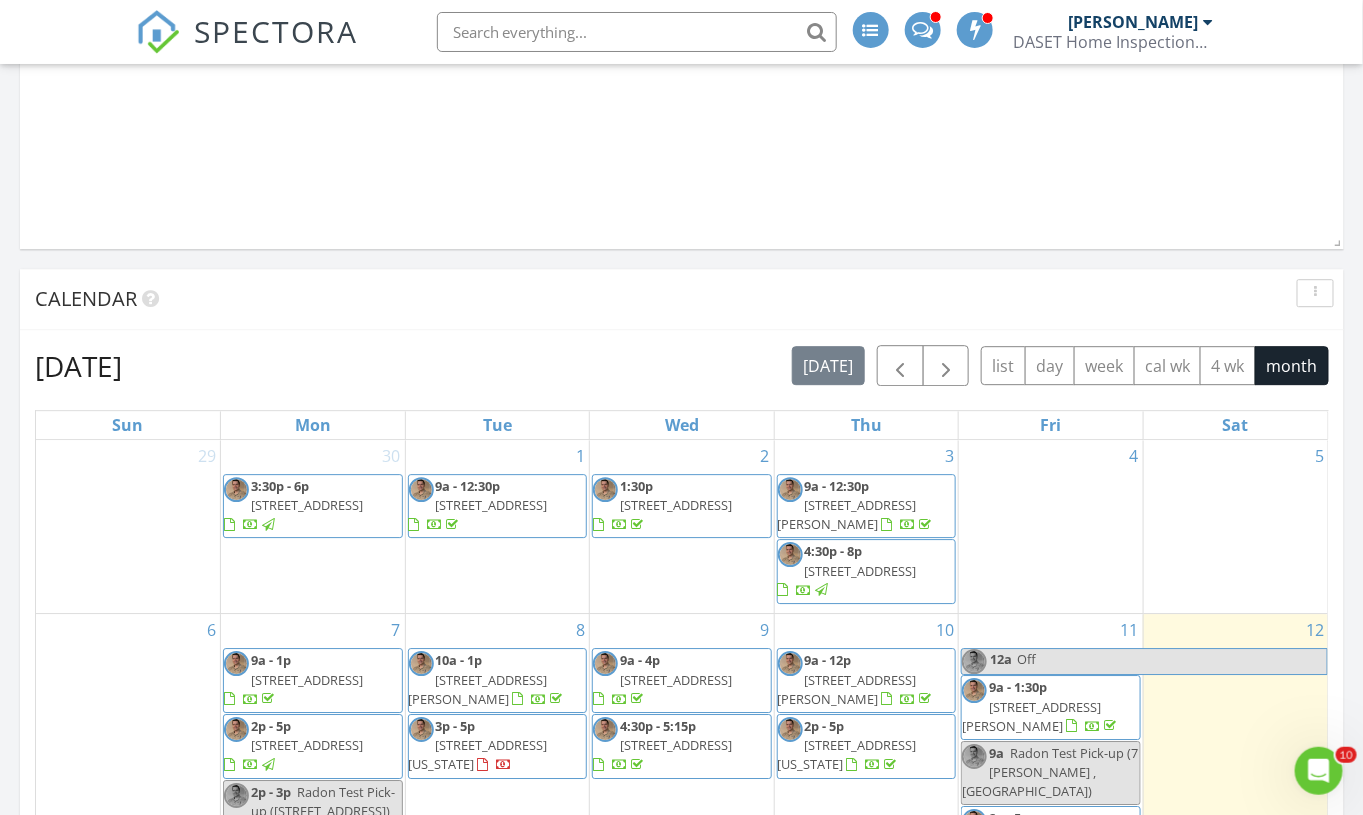 click on "62 Lazy Brook Rd , Flemington 08822" at bounding box center [307, 680] 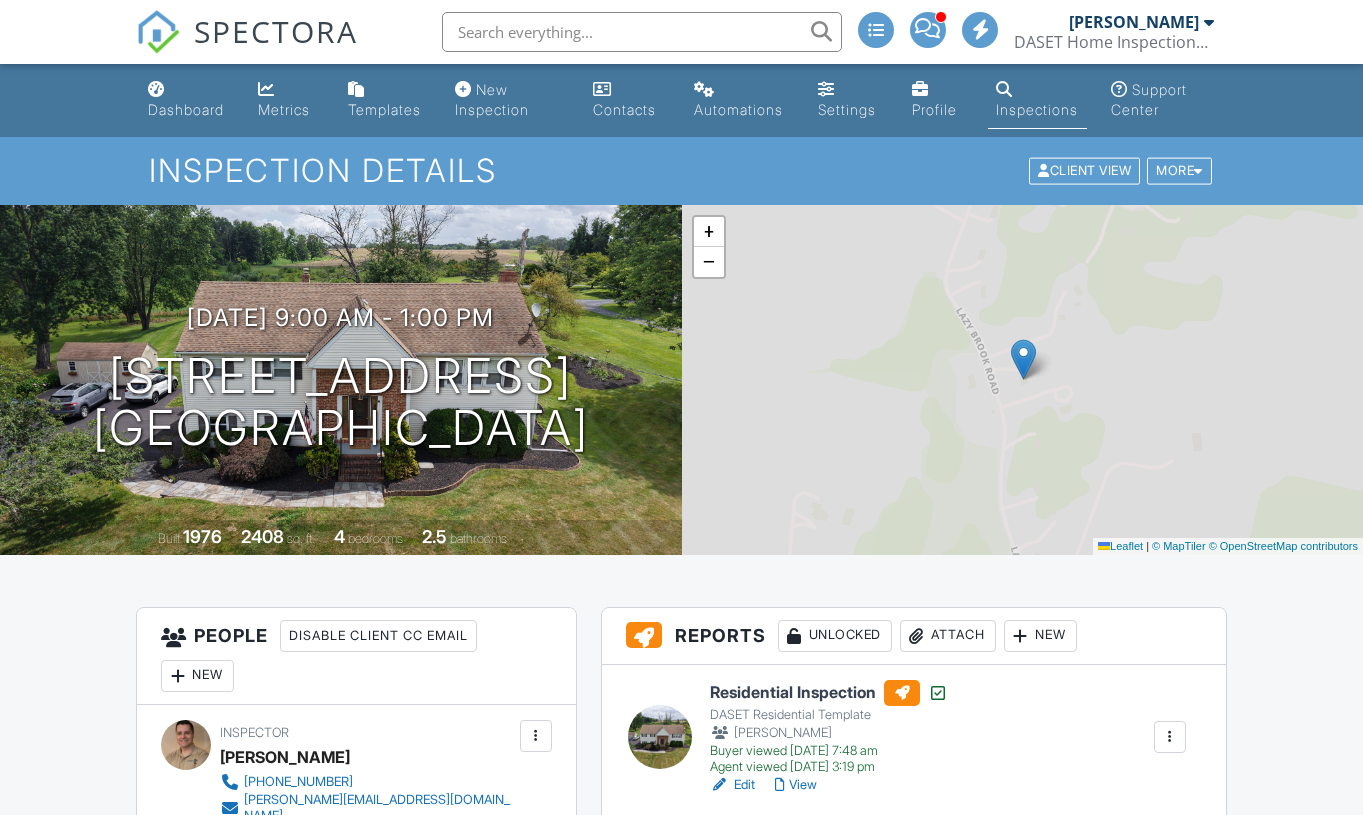 scroll, scrollTop: 0, scrollLeft: 0, axis: both 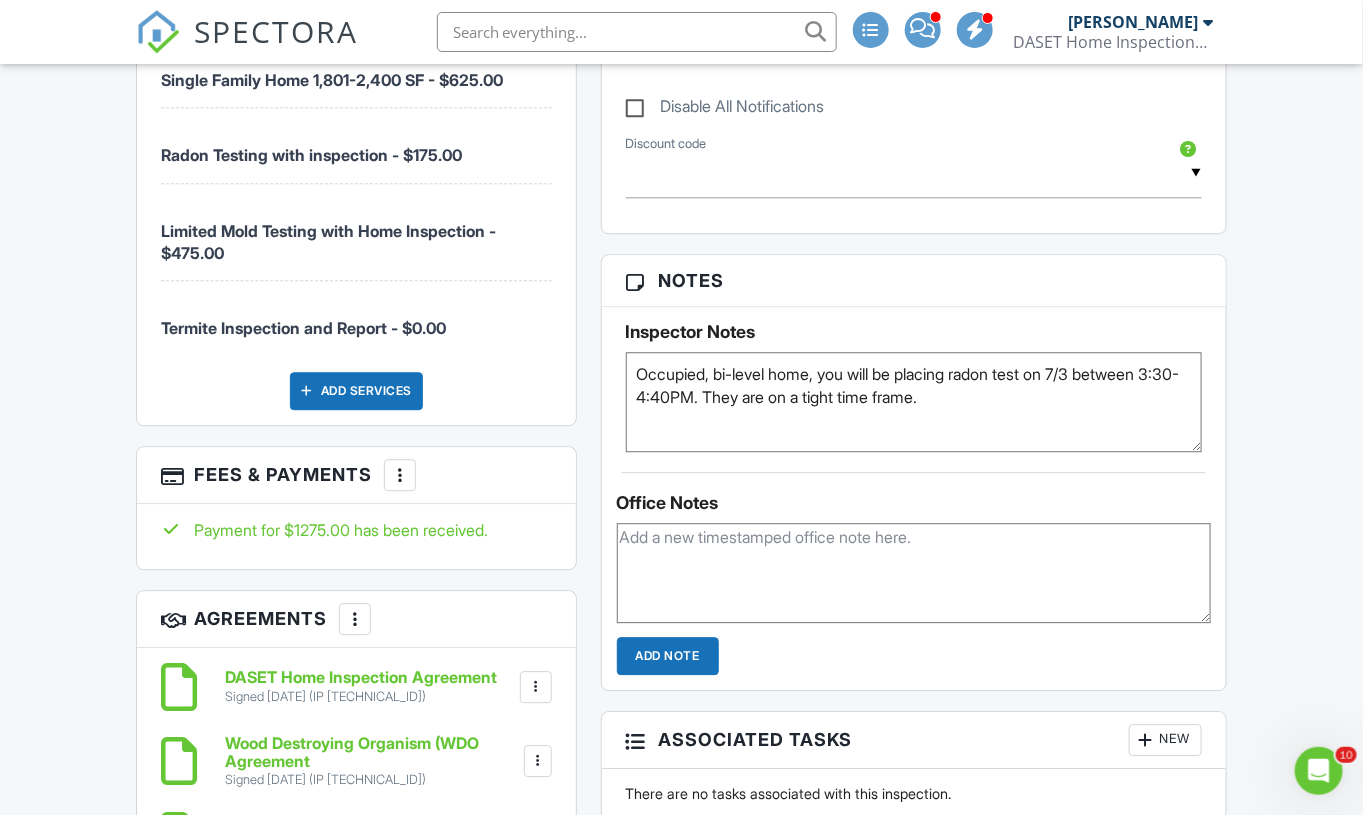 drag, startPoint x: 1370, startPoint y: 101, endPoint x: 1381, endPoint y: 343, distance: 242.24988 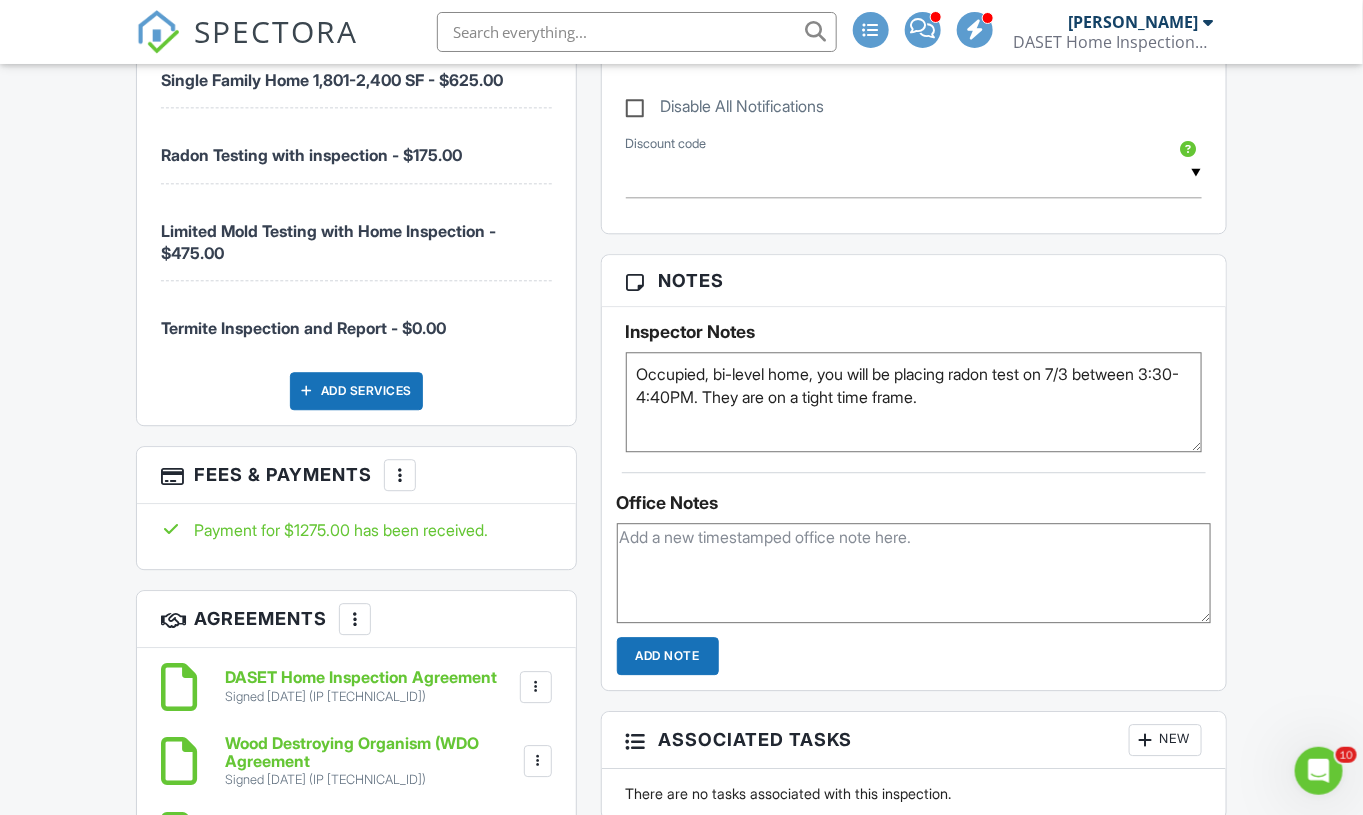 click on "SPECTORA
Daniel Medina
DASET Home Inspections LLC
Role:
Inspector
Change Role
Dashboard
New Inspection
Inspections
Calendar
Template Editor
Contacts
Automations
Team
Metrics
Payments
Data Exports
Time Tracking
Billing
Conversations
Tasks
Reporting
Advanced
Equipment
Settings
What's New
Sign Out
Change Active Role
Your account has more than one possible role. Please choose how you'd like to view the site:
Company/Agency
City
Role
Dashboard
Metrics
Templates
New Inspection
Contacts
Automations
Settings
Profile
Inspections
Support Center" at bounding box center (681, 1090) 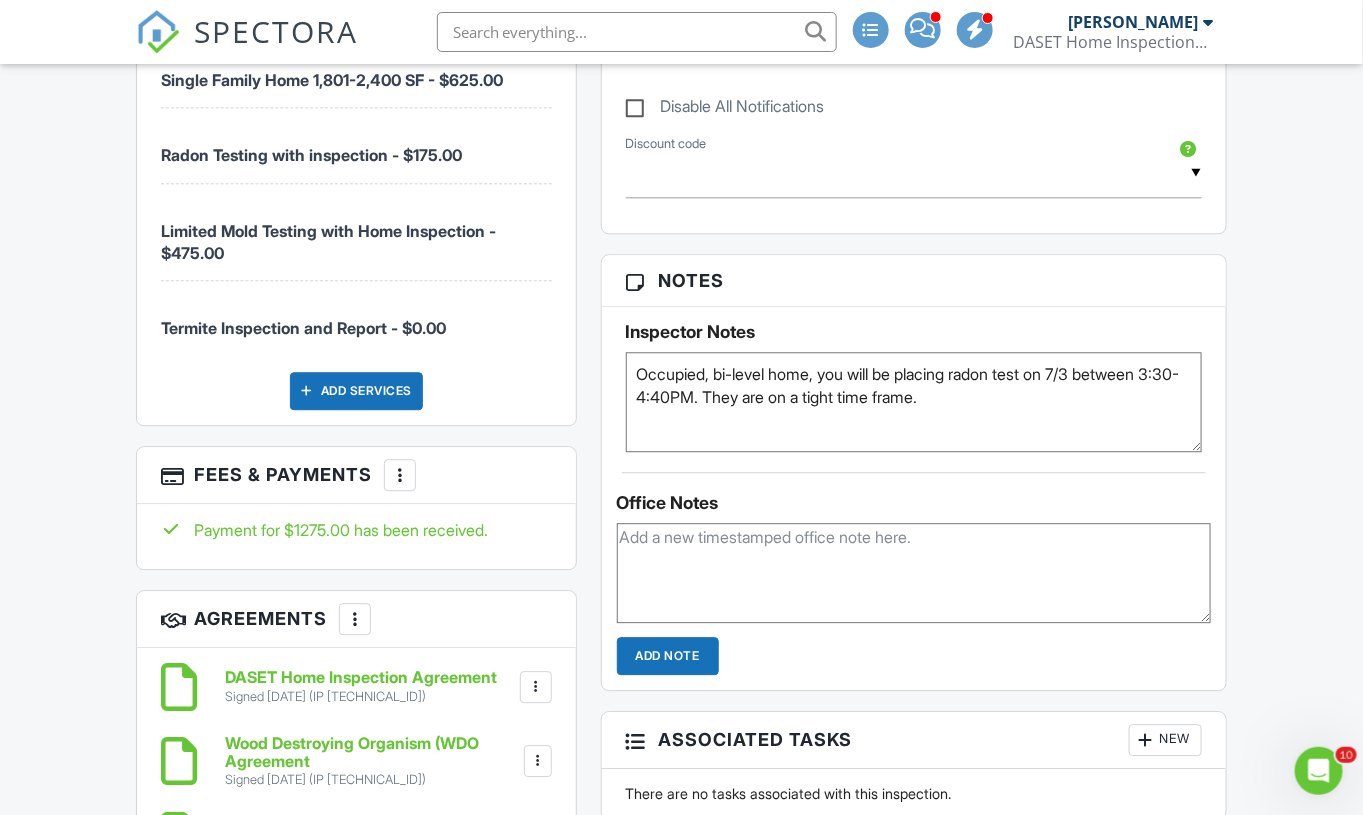 click at bounding box center [400, 475] 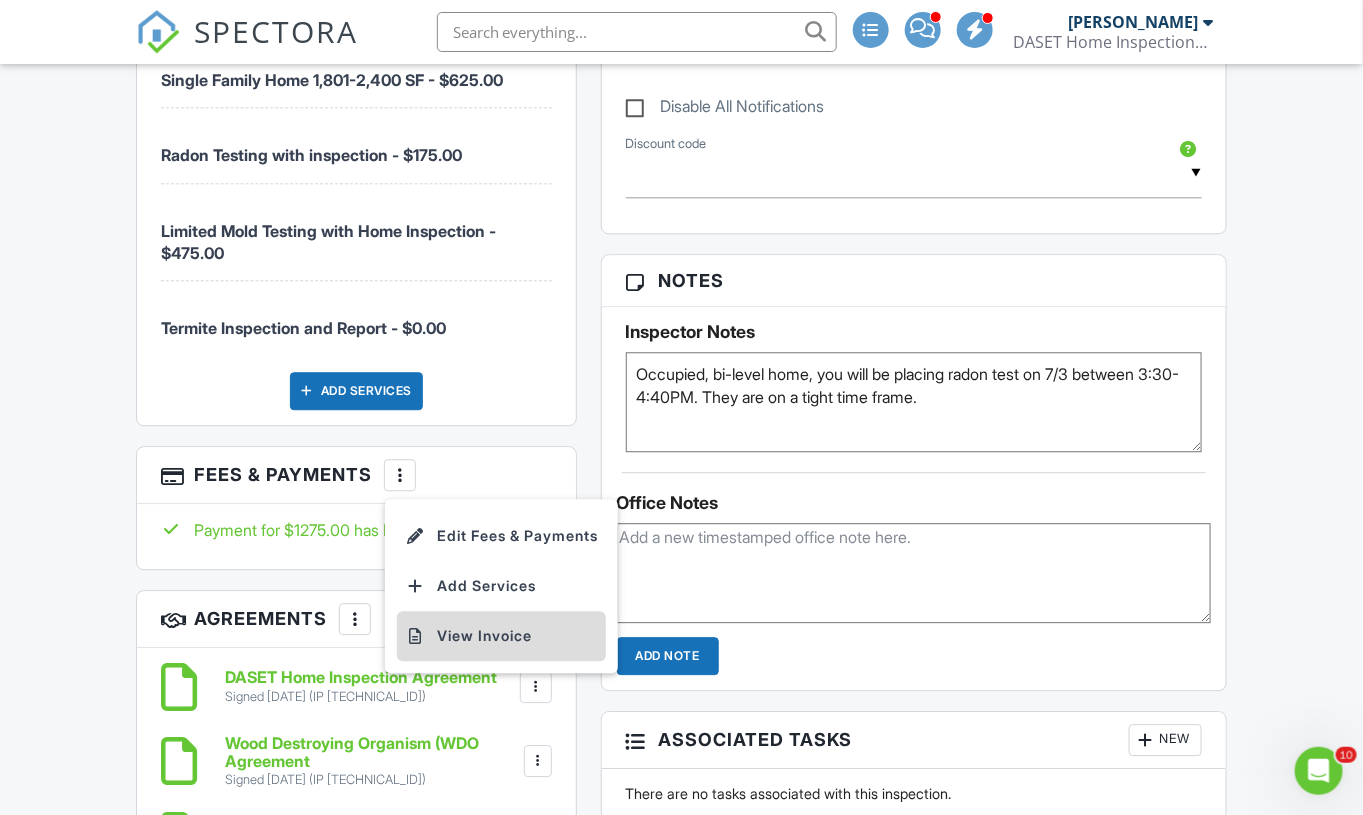 click on "View Invoice" at bounding box center [501, 636] 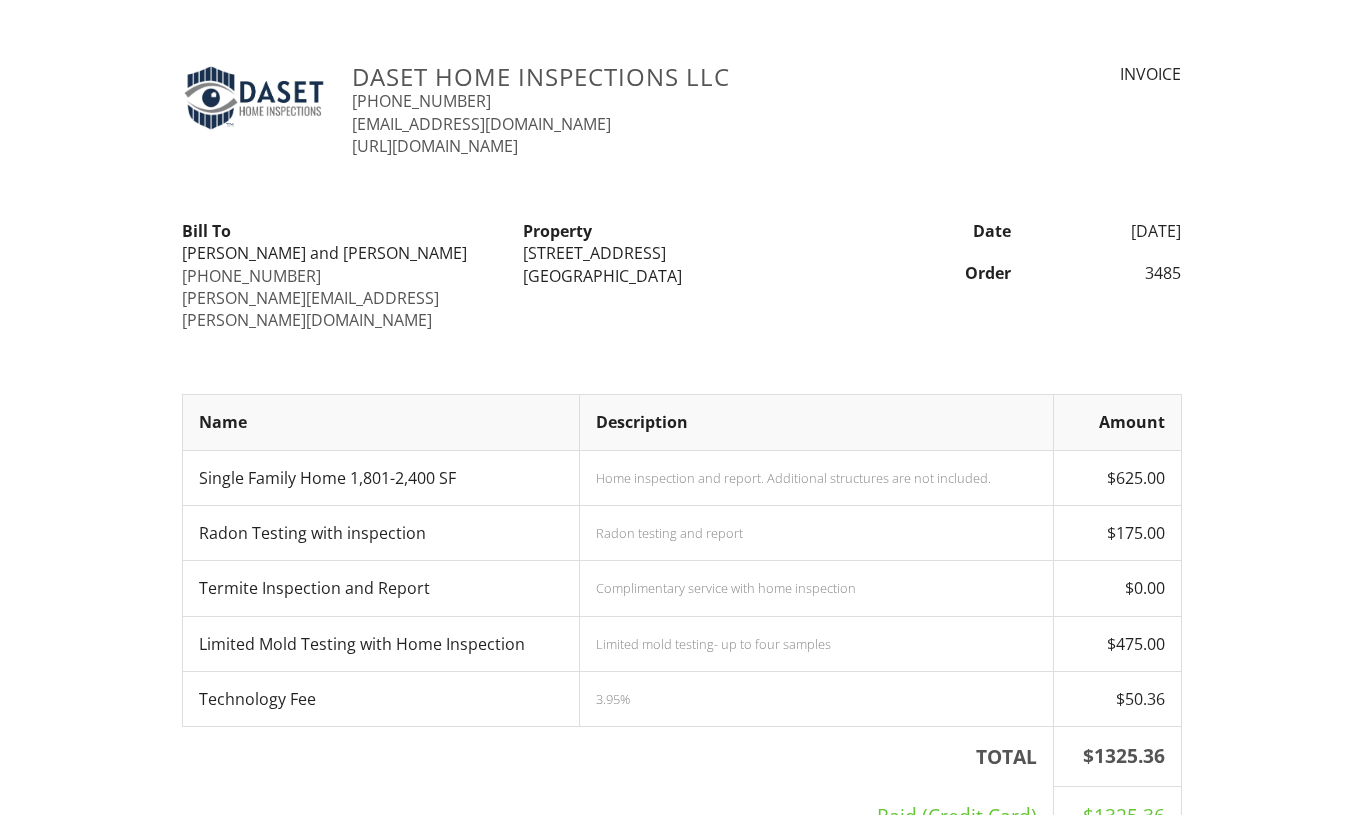 scroll, scrollTop: 0, scrollLeft: 0, axis: both 